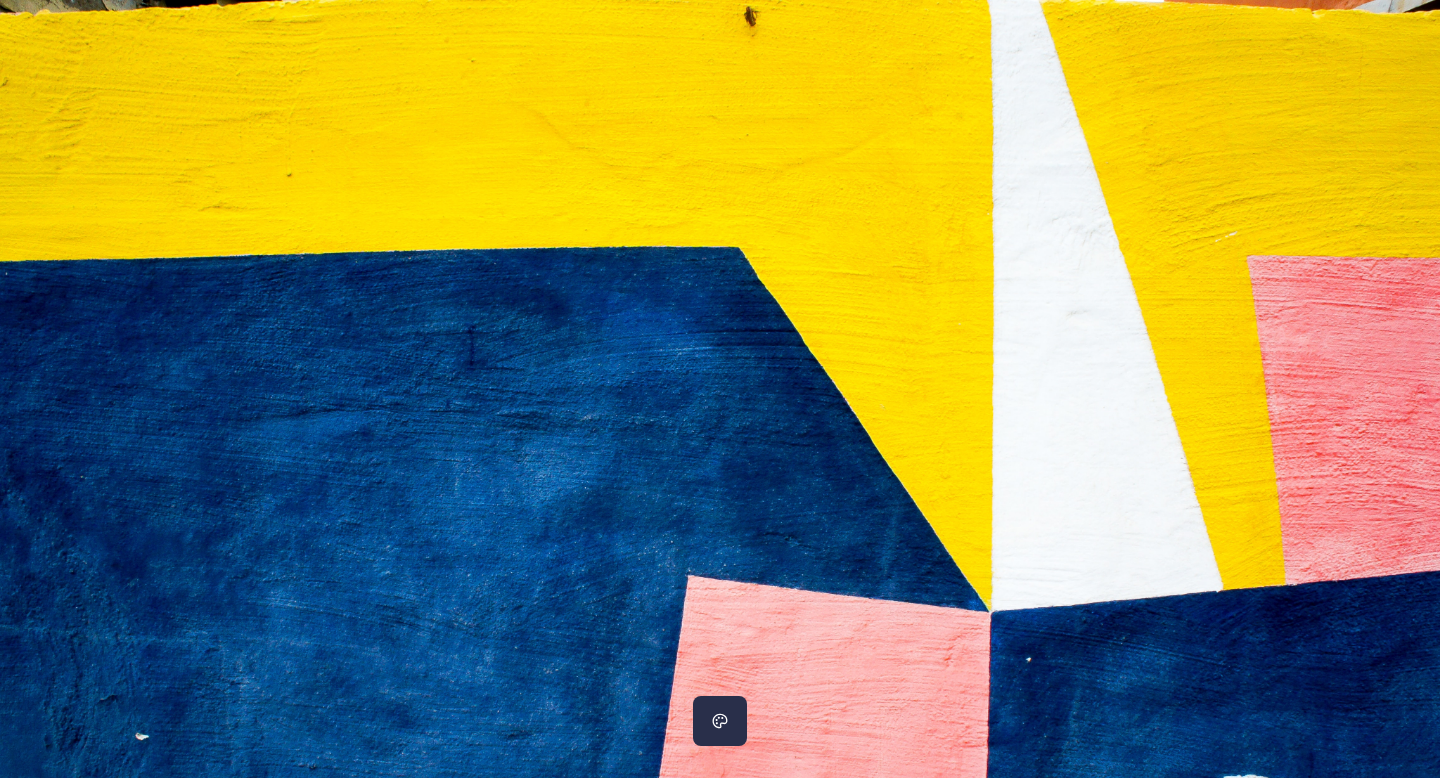 scroll, scrollTop: 0, scrollLeft: 0, axis: both 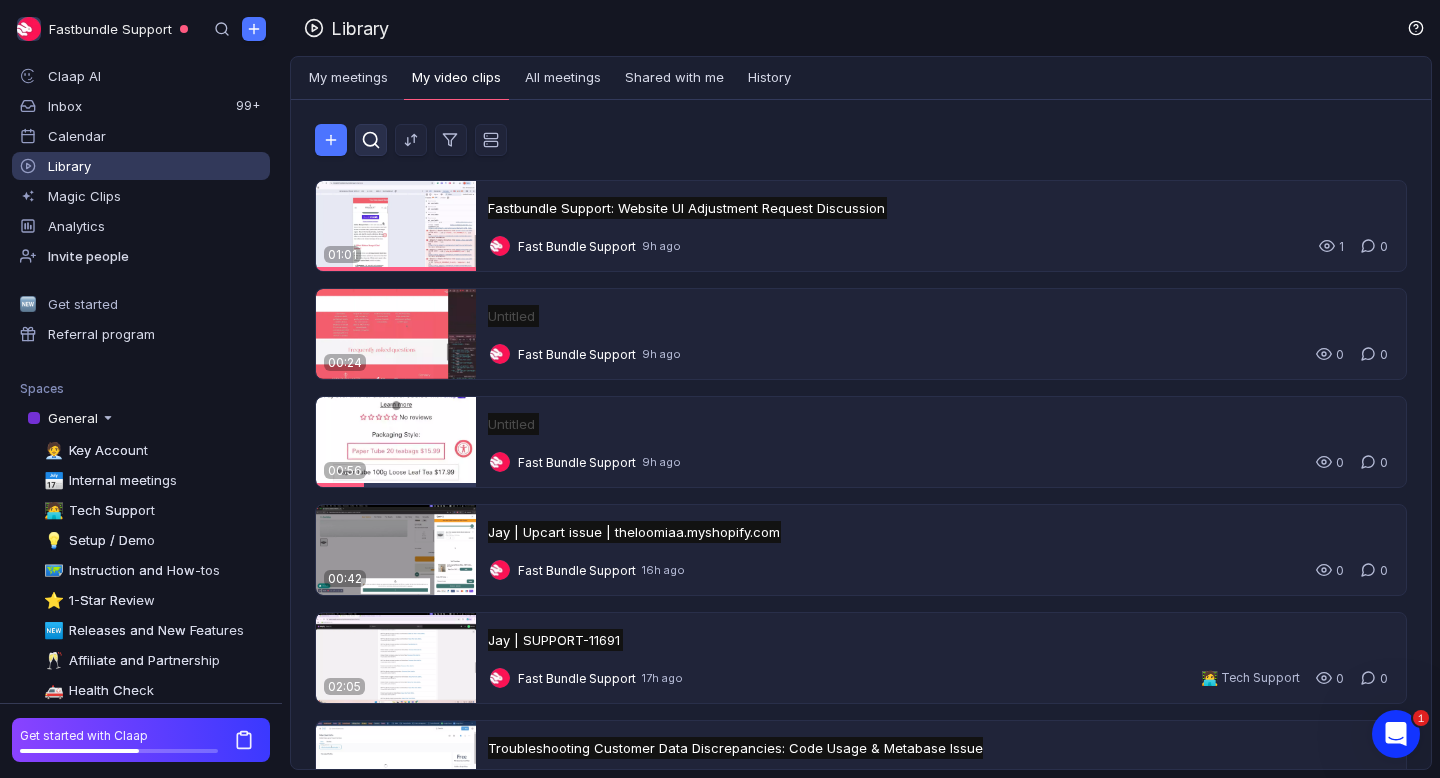 click at bounding box center (371, 140) 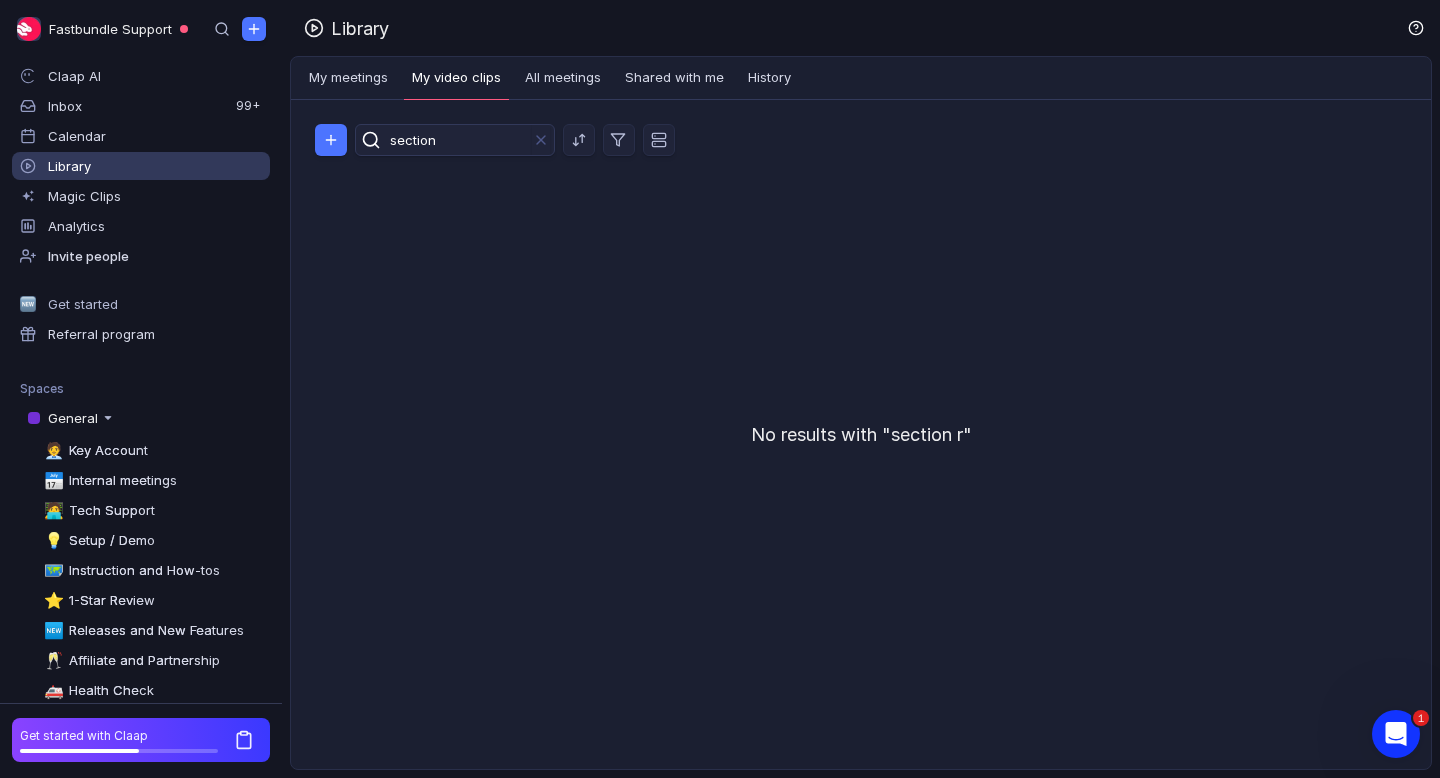 scroll, scrollTop: 0, scrollLeft: 0, axis: both 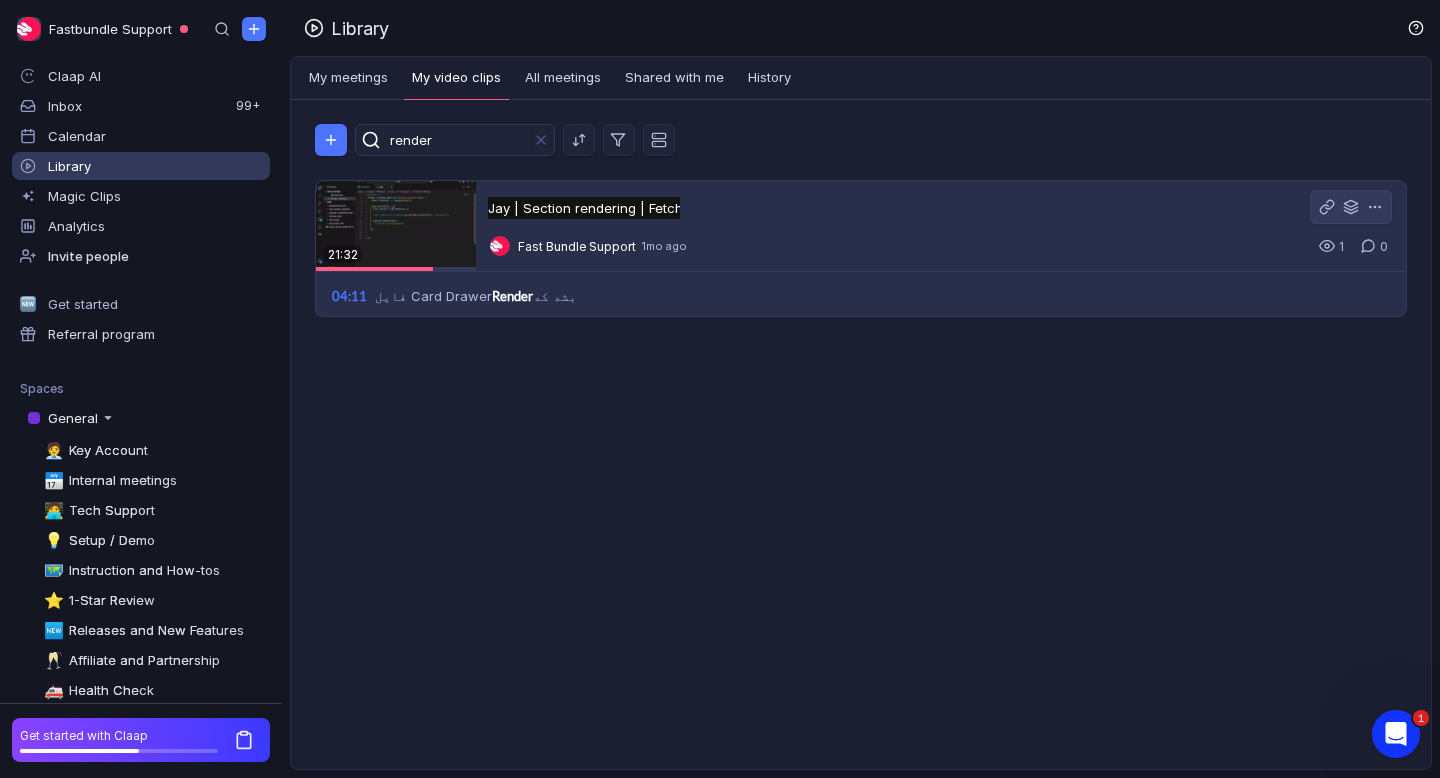type on "render" 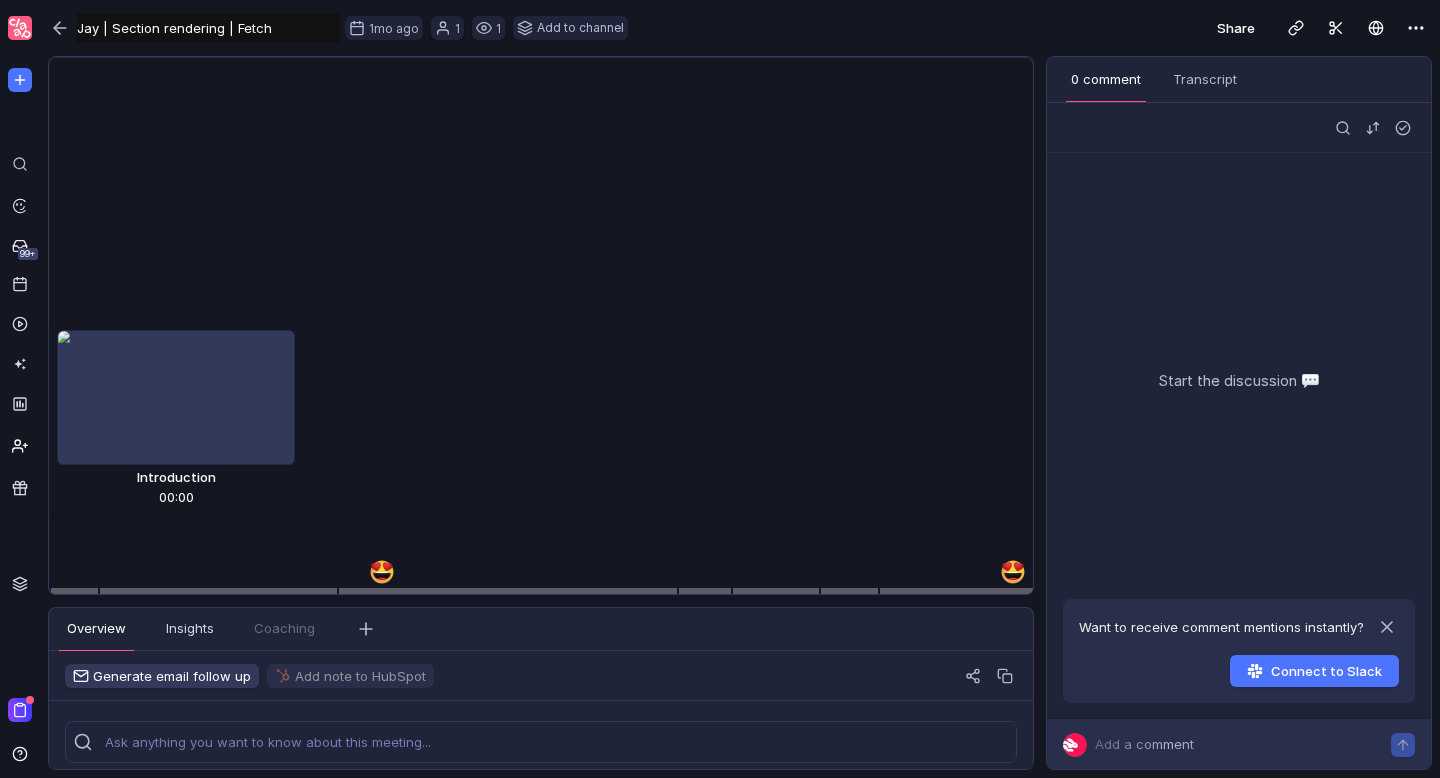 click on "توضیحات در مورد فچ زدن اطلاعات و کاربردها Loading... 1.6x 1.6x 15:44  /  21:32 Comment Record Overview Insights Transcript Coaching Chapters Magic Clips Generate email follow up Add note to HubSpot Key takeaways جلسه آموزشی  با تیم  Fastbundle Support  در مورد نحوه استفاده از قابلیت  Section Rendering  شاپیفای برای آپدیت کارت دراور و کارت پیج برگزار شد. هدف این جلسه، آموزش نحوه ساخت فانکشن آپدیت برای تیم‌هایی بود که نمی‌توانند فانکشن آپدیت خود را ارائه دهند تا مشکلات مشتریان بهتر حل شود. قابلیت  Section Rendering card-drawer  یک Section است که فایل  CardDrawer.liquid  در Snippet ها را Render می‌کند. کدی برای فچ کردن اطلاعات از شاپیفای ارائه شد که در آن، آدرس کارت ( SlashCard ) و Section ID (مثلاً  :"" at bounding box center (540, 417) 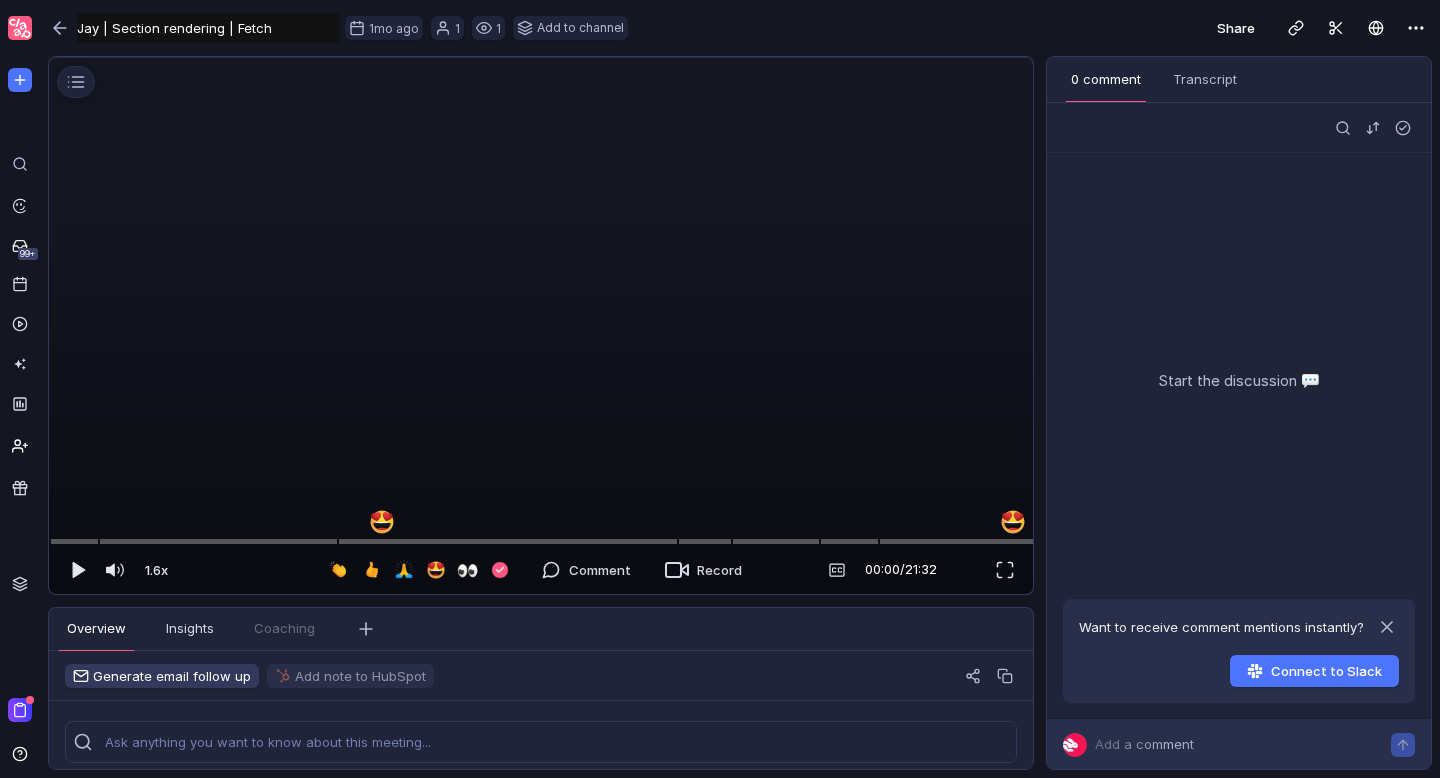 click at bounding box center (541, 58) 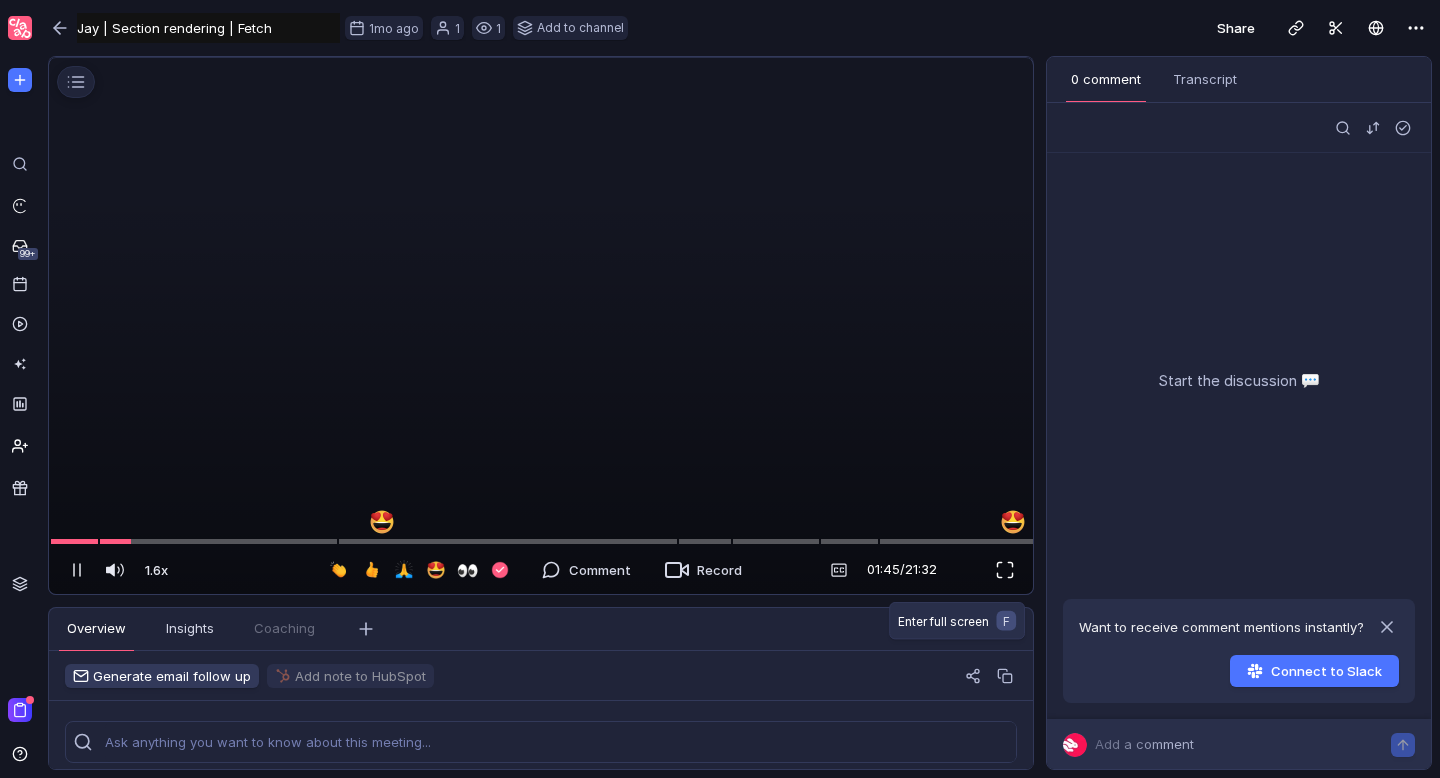click at bounding box center (1005, 570) 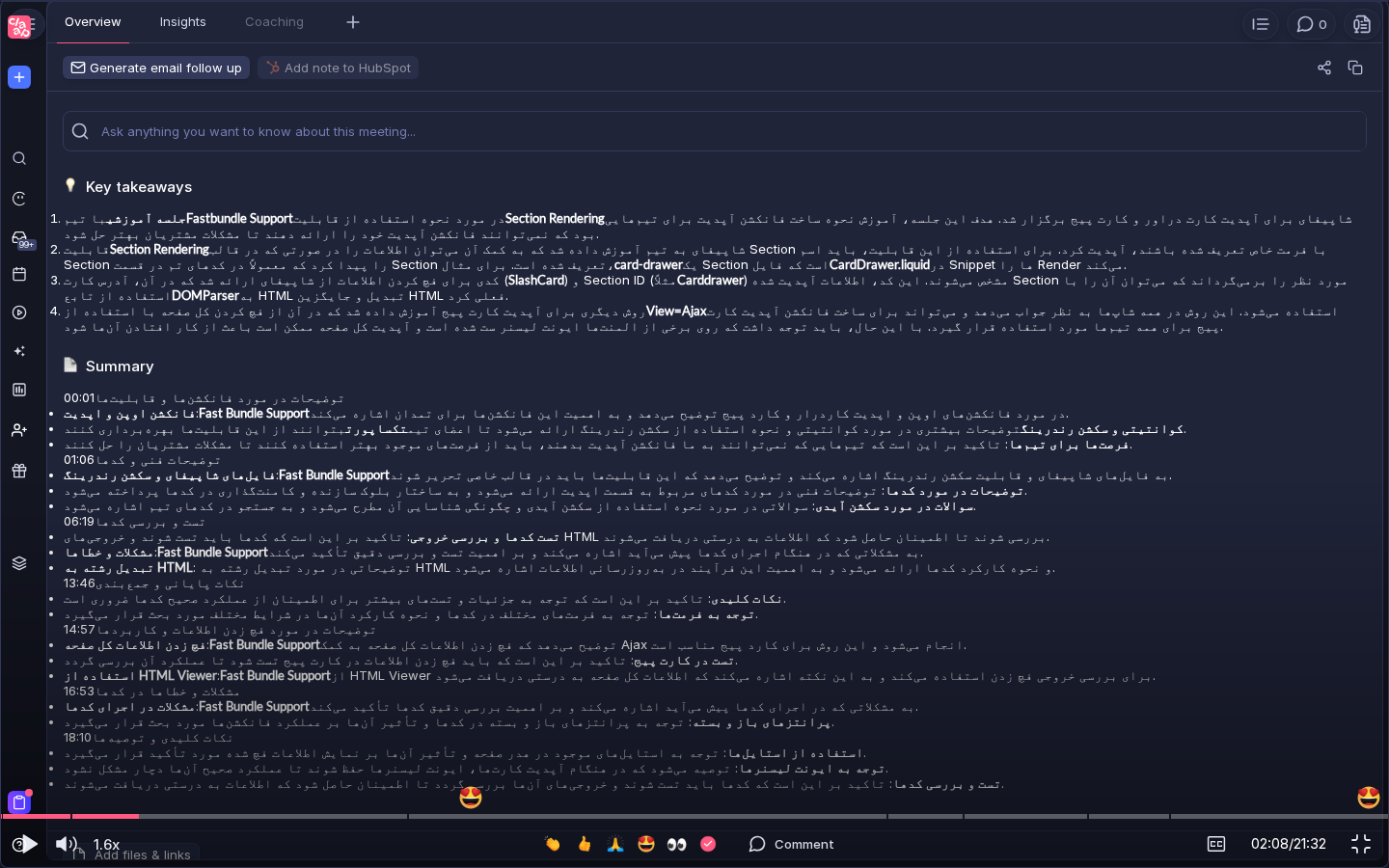 click at bounding box center [694, 1] 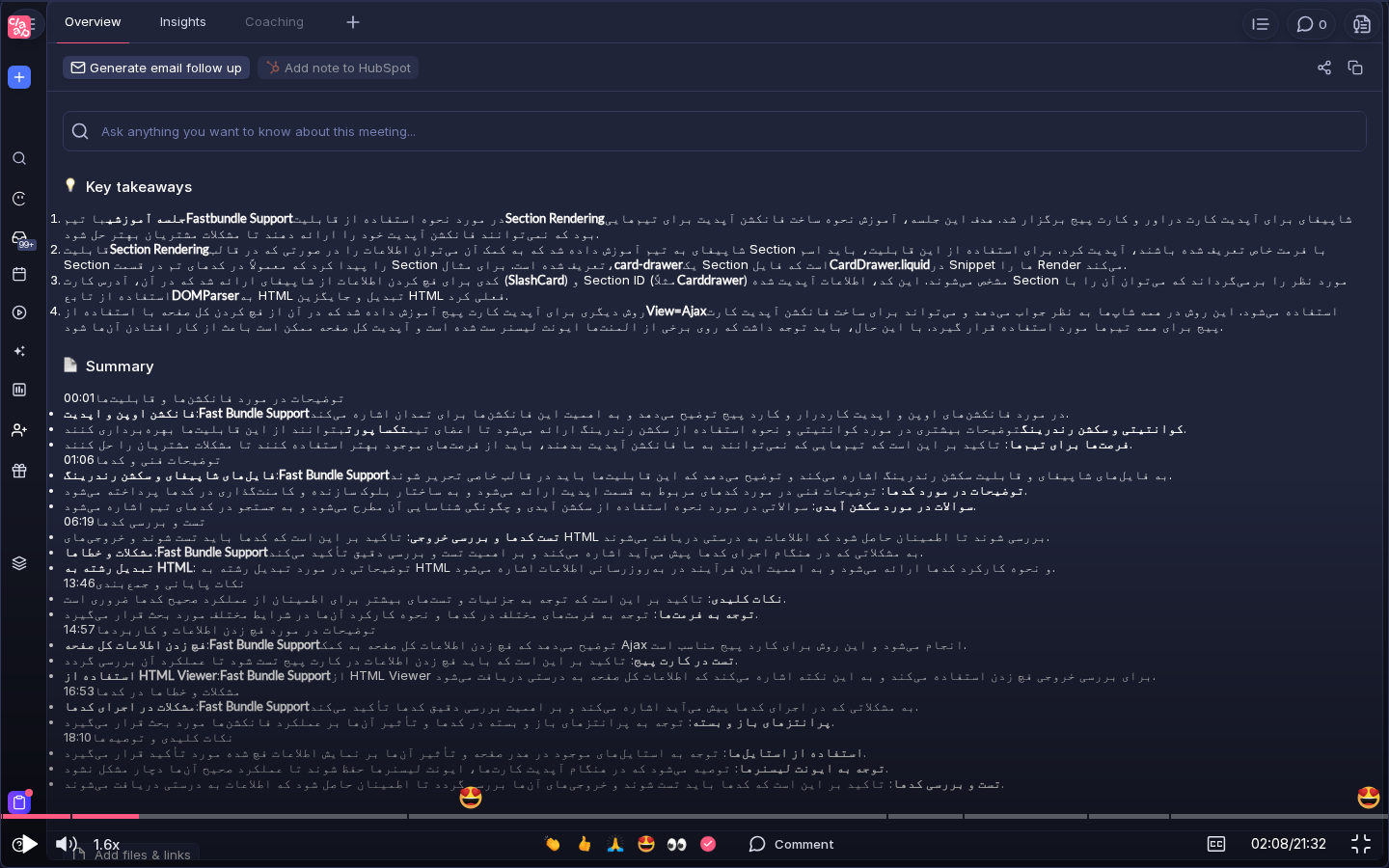 click at bounding box center (28, 844) 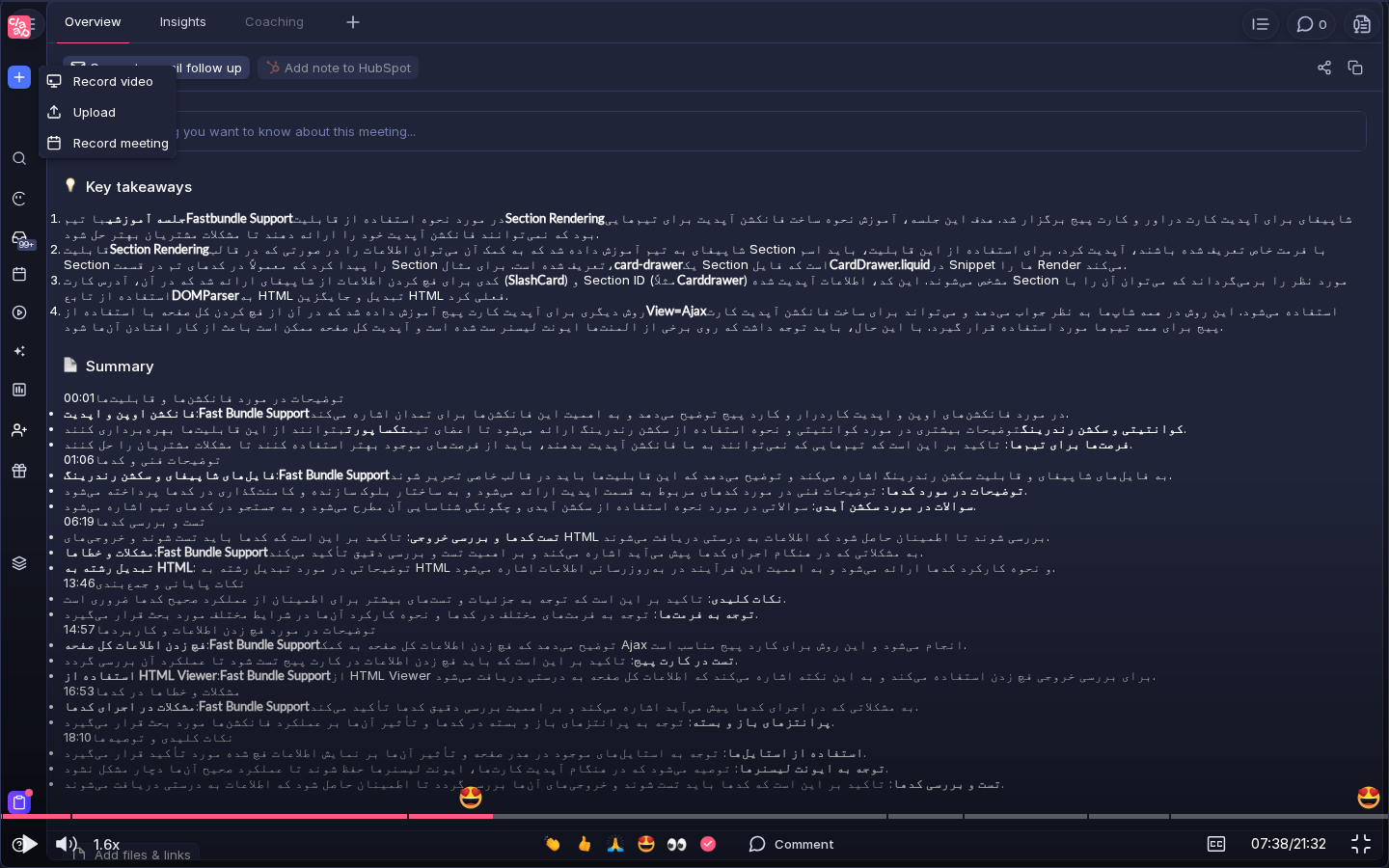 click at bounding box center [694, 1] 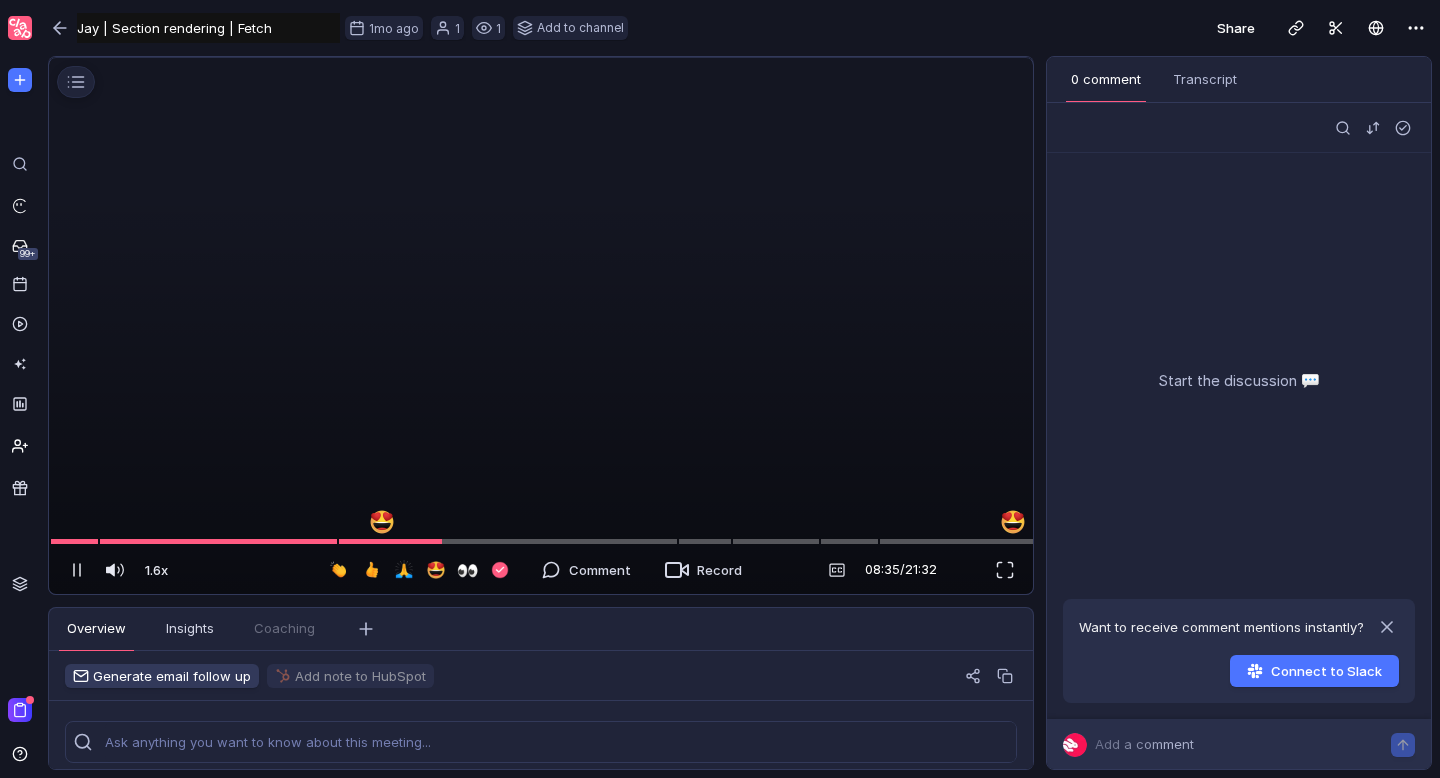 click at bounding box center (541, 58) 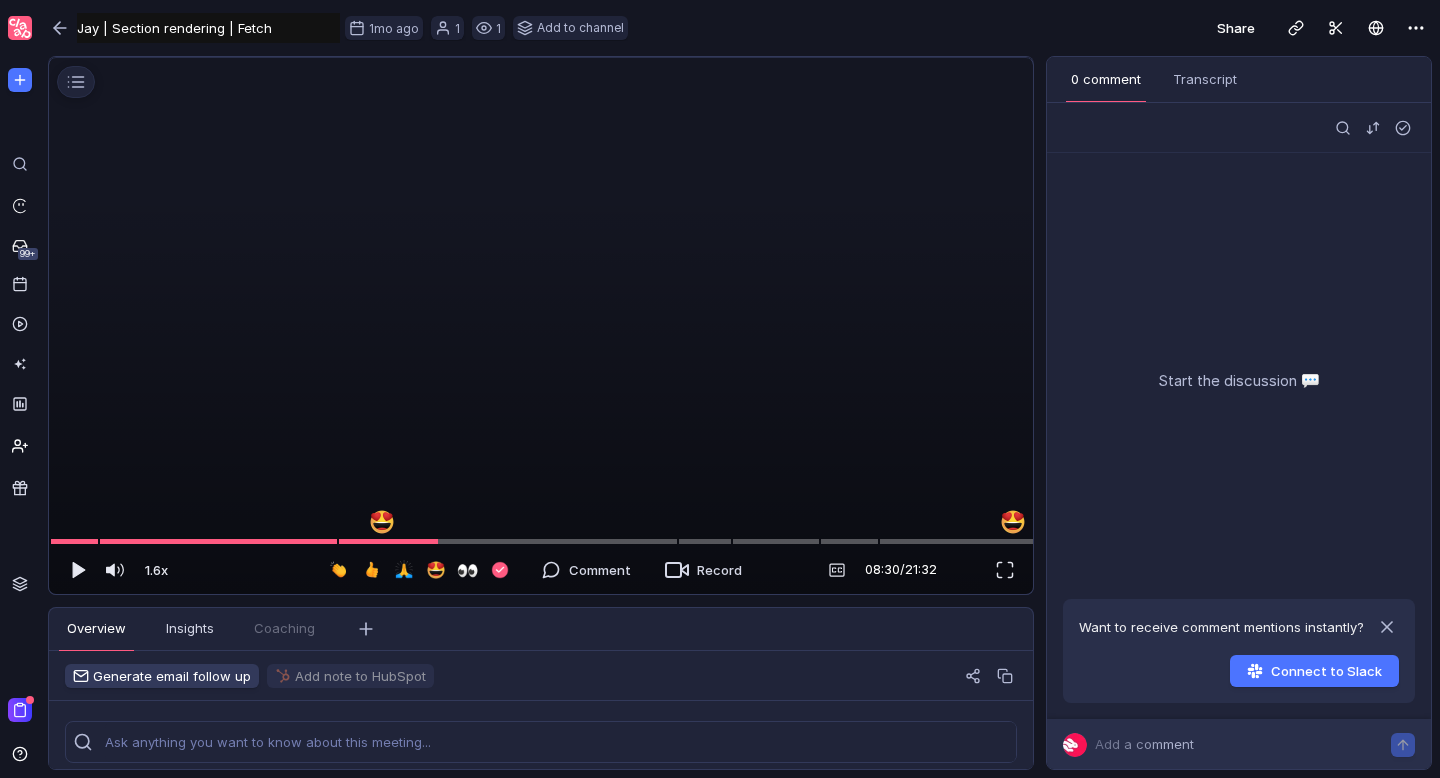 click at bounding box center (541, 58) 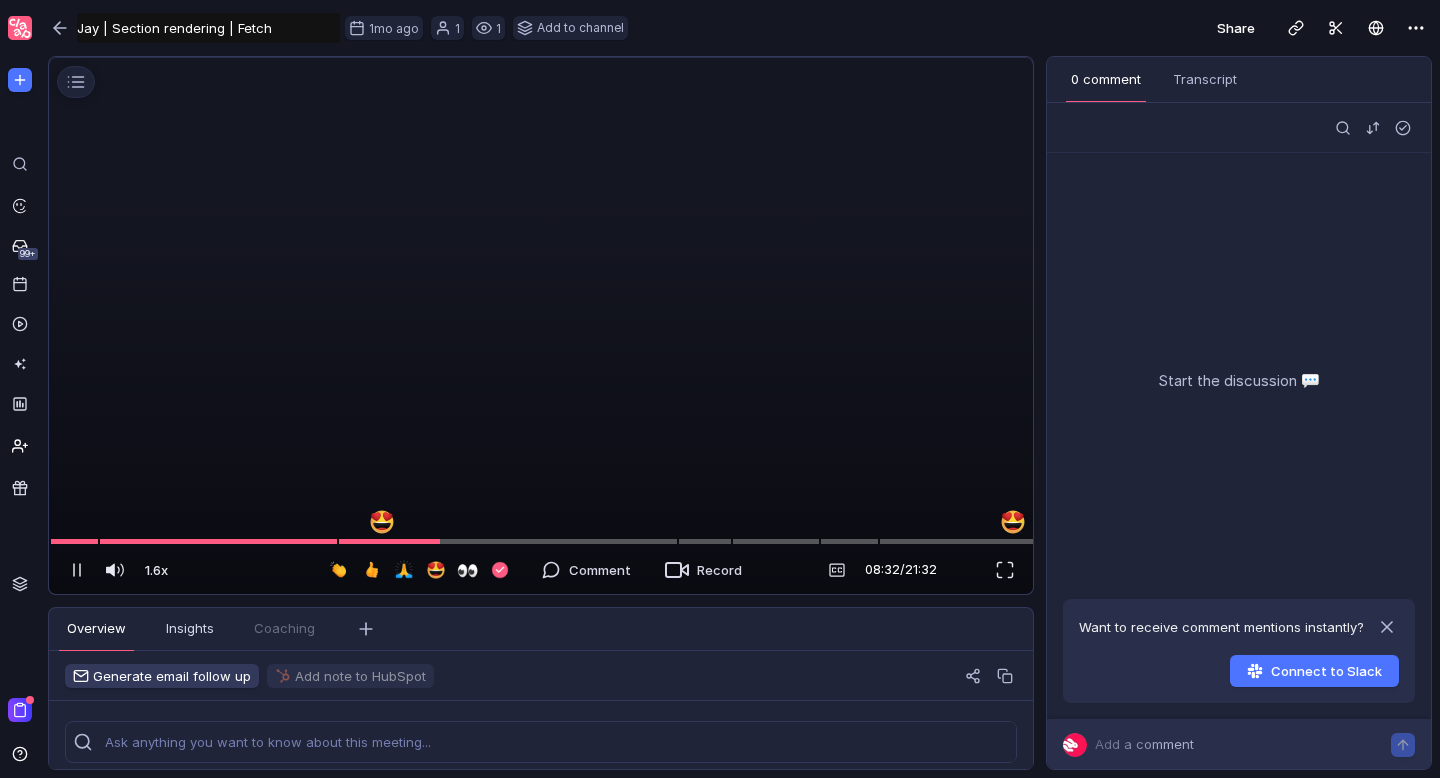 click at bounding box center (541, 58) 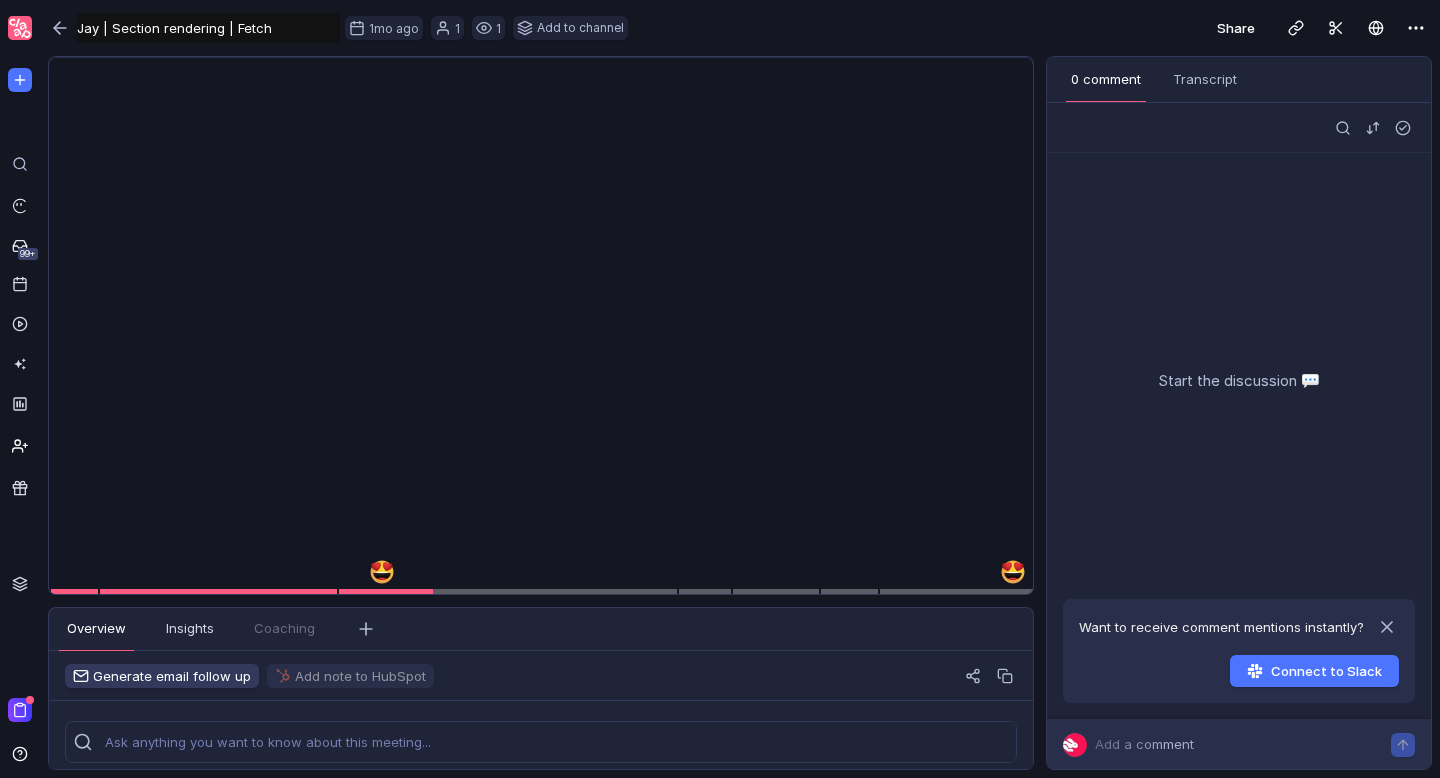 click at bounding box center [541, 58] 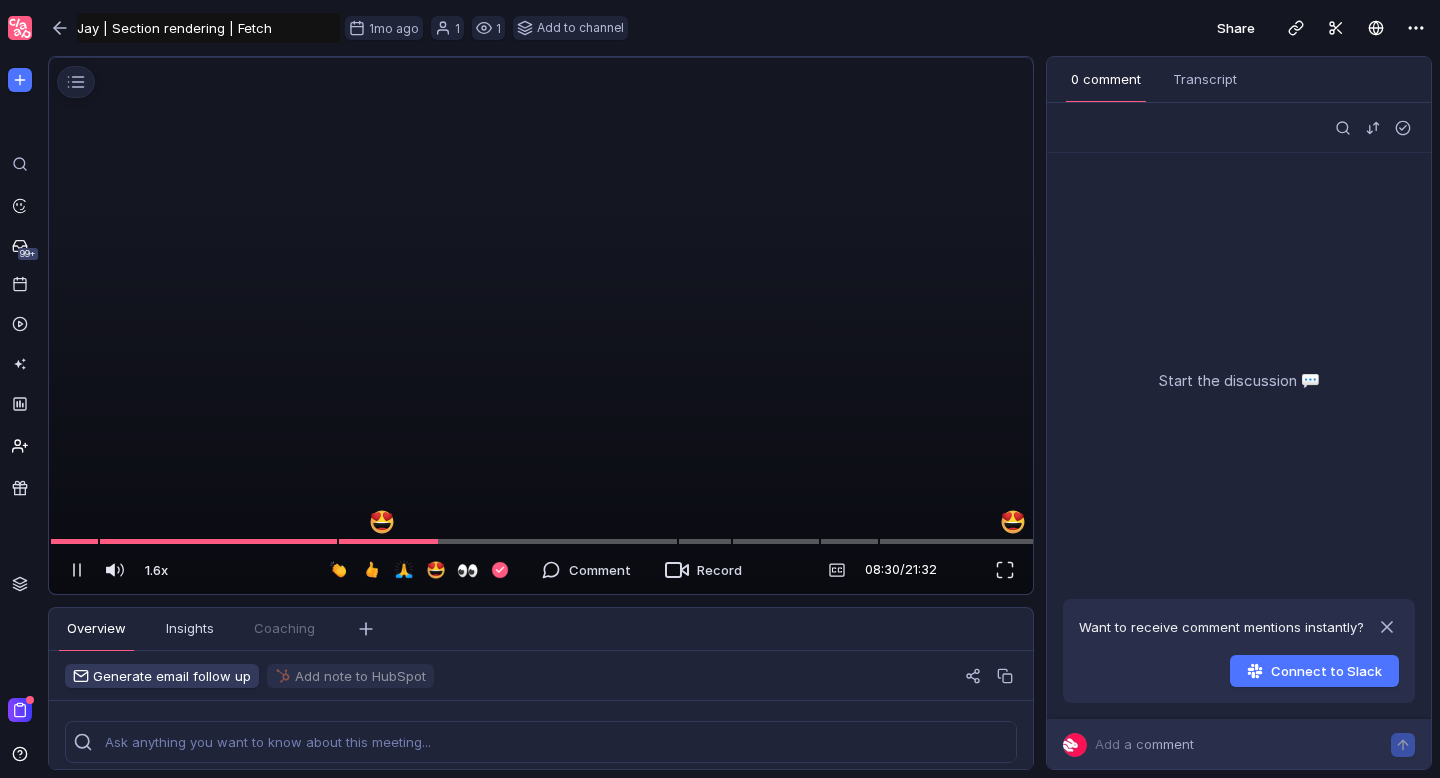 click at bounding box center [541, 58] 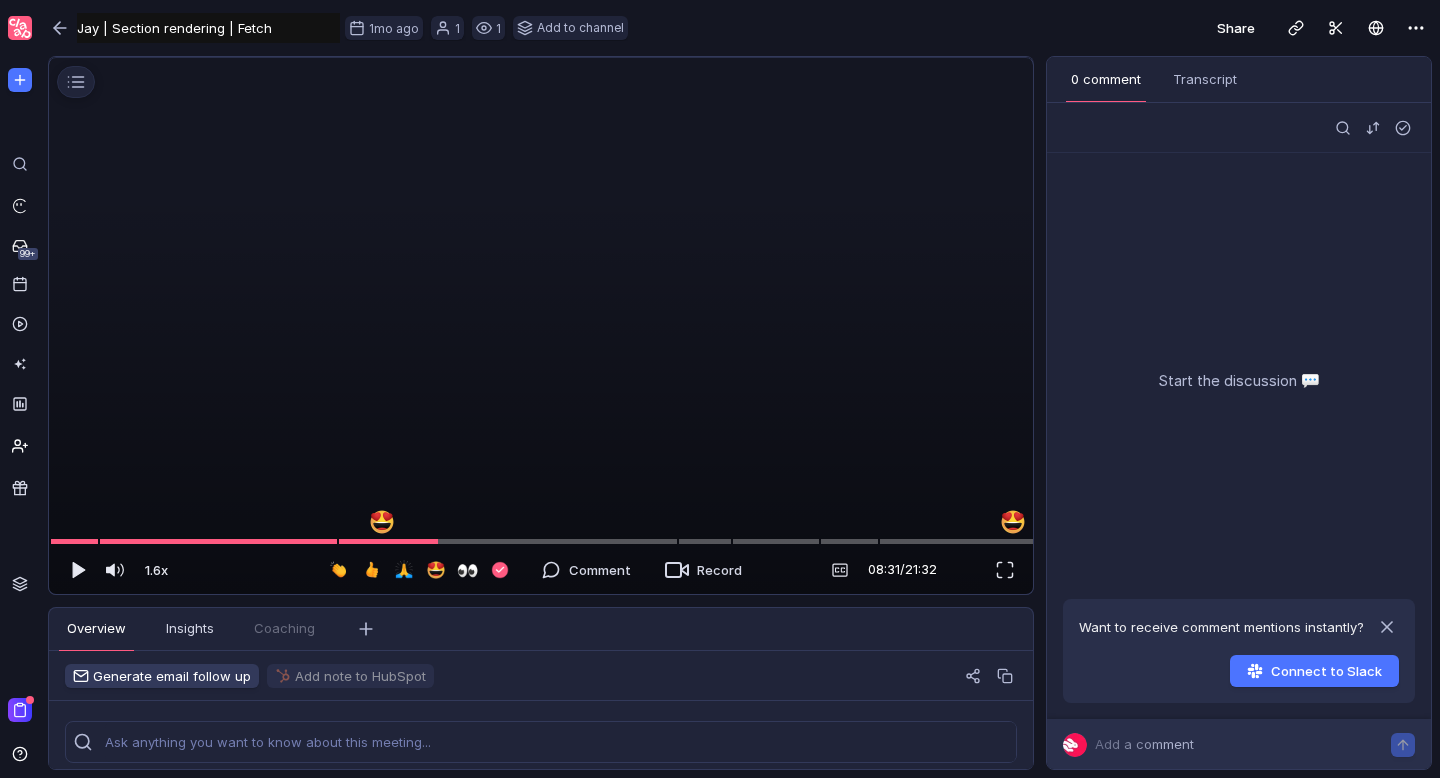 click at bounding box center (541, 58) 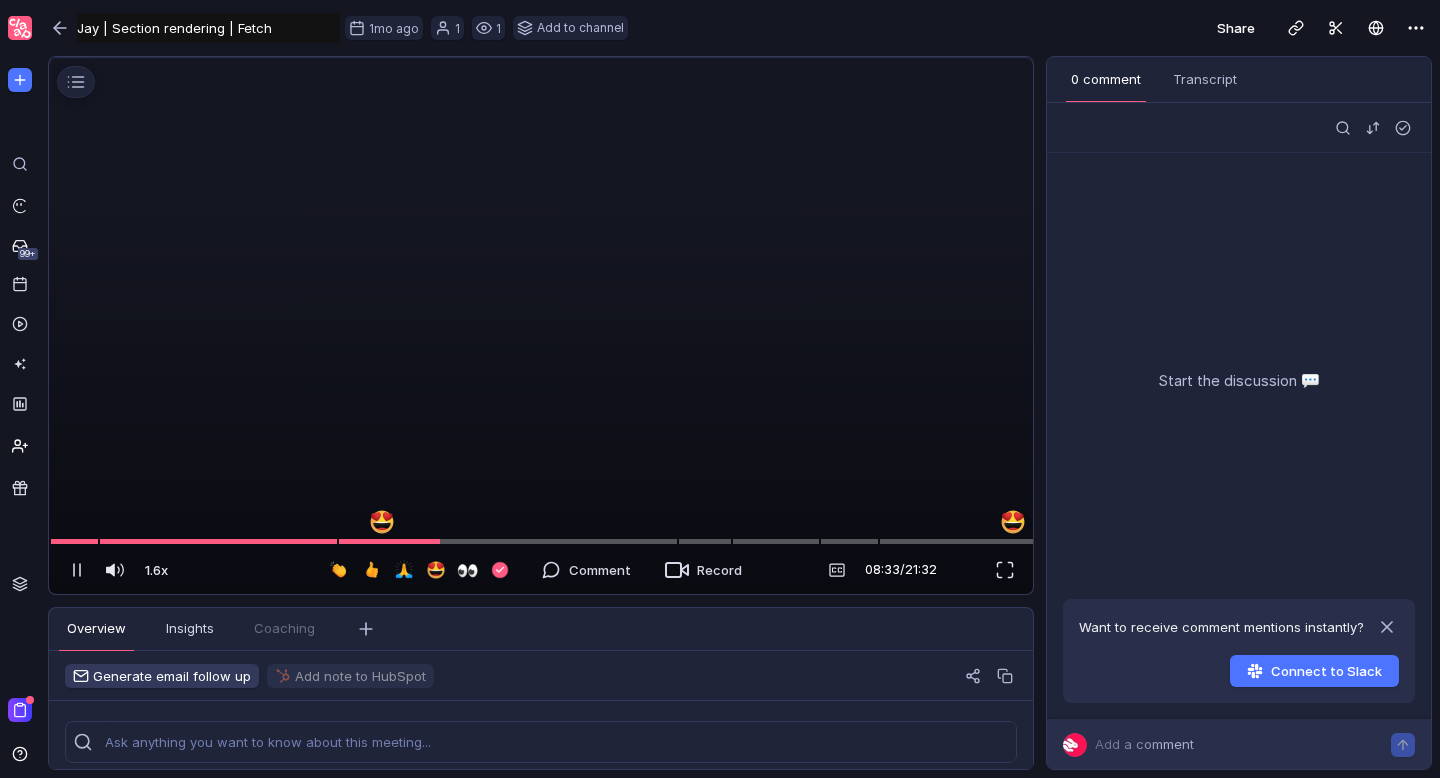 click at bounding box center (541, 58) 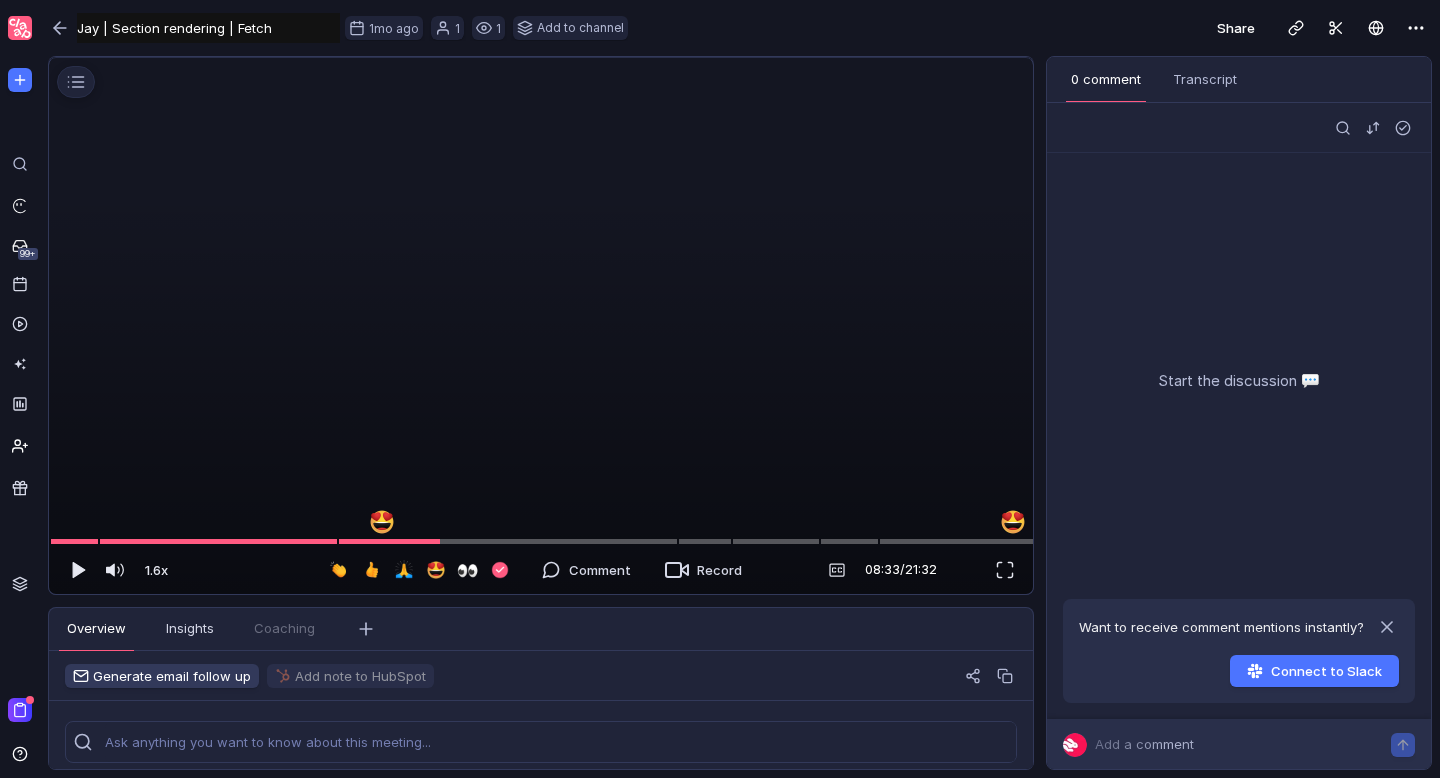 click at bounding box center [541, 58] 